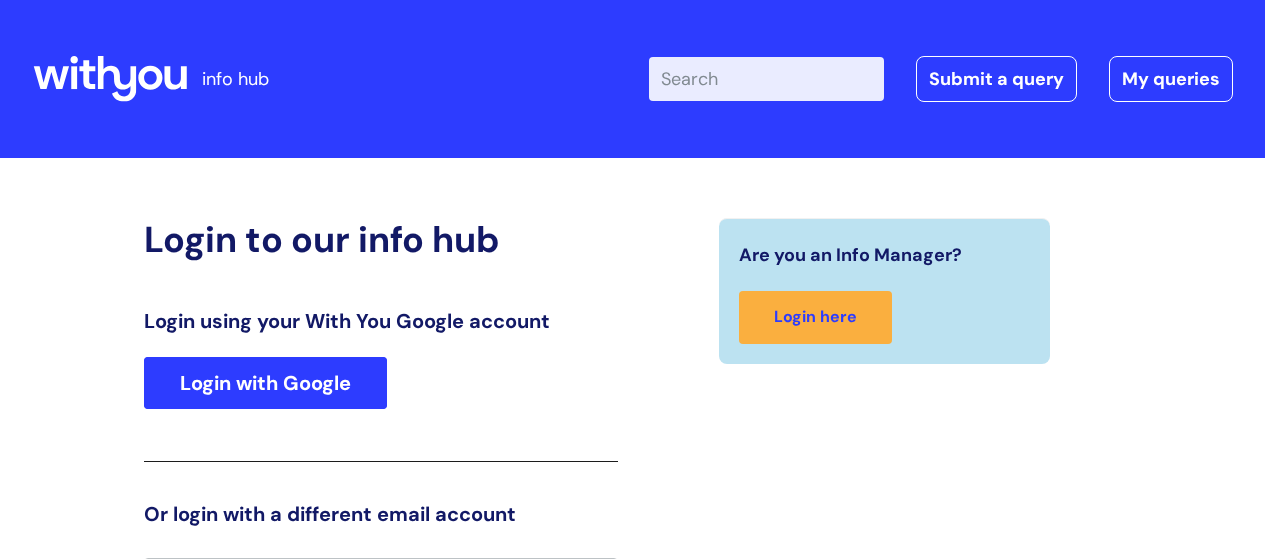 scroll, scrollTop: 44, scrollLeft: 0, axis: vertical 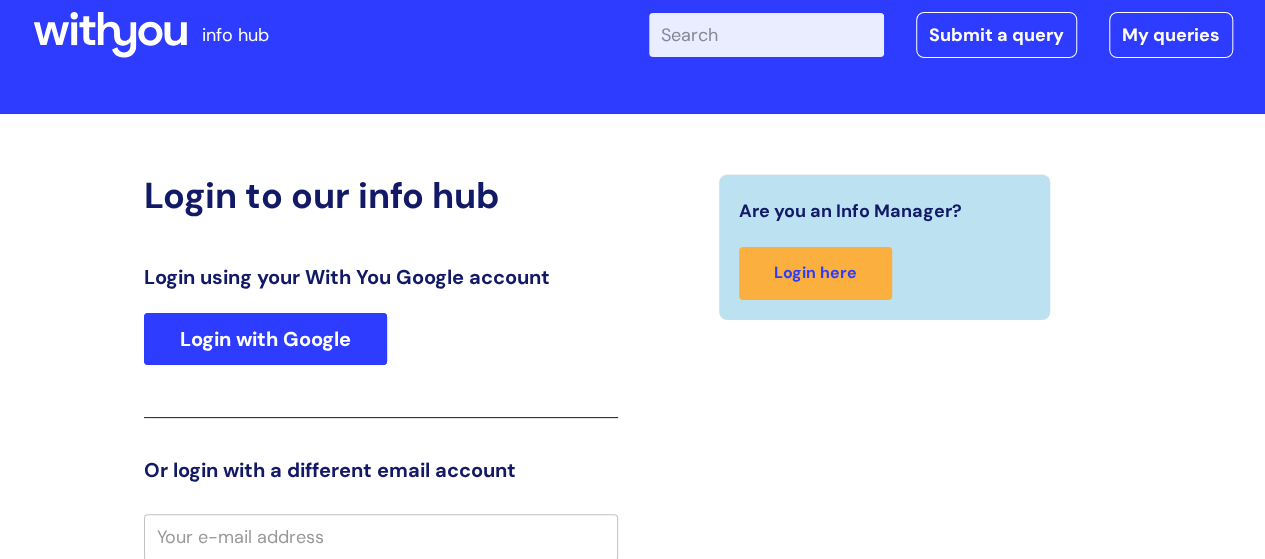 click on "Login with Google" at bounding box center (265, 339) 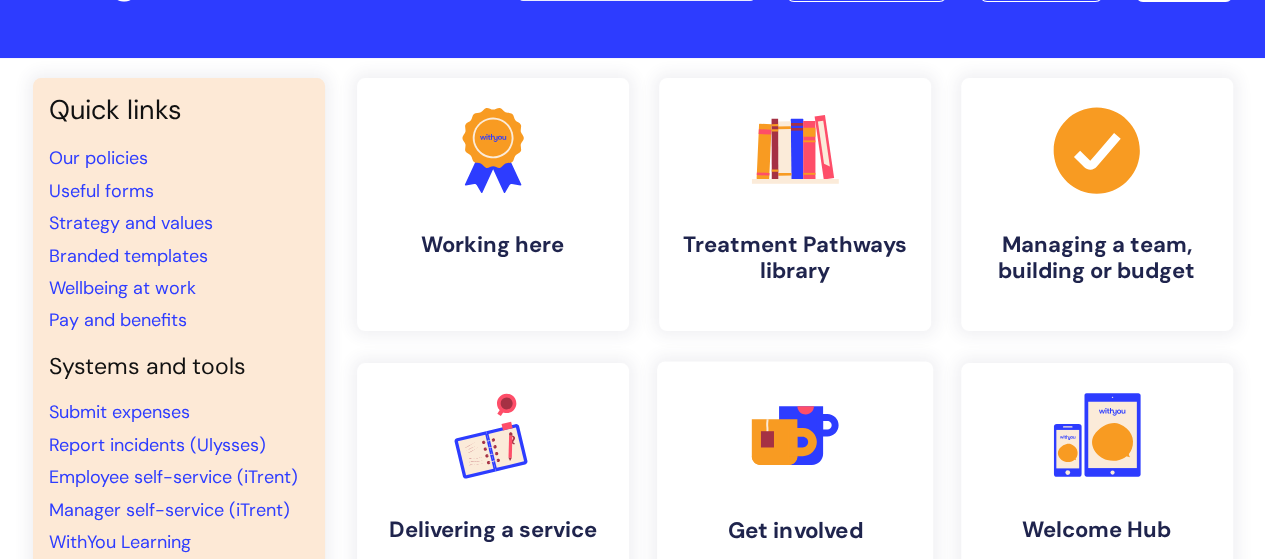 scroll, scrollTop: 200, scrollLeft: 0, axis: vertical 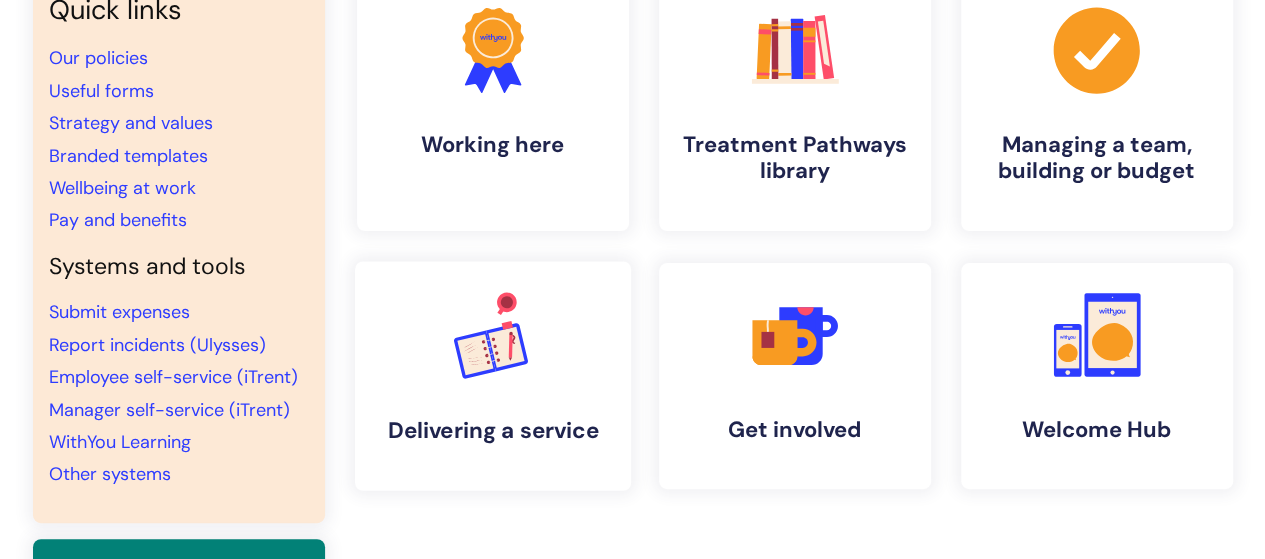 click on ".cls-1{font-family:DMSans-Bold, 'DM Sans';font-size:43.1802px;font-weight:700;}.cls-1,.cls-2{fill:#3b2060;}.cls-3{stroke:#f89b22;}.cls-3,.cls-4{fill:none;stroke-miterlimit:10;stroke-width:6.7658px;}.cls-4{stroke:#028177;}.cls-5{fill:#f89b22;}.cls-5,.cls-2,.cls-6,.cls-7,.cls-8{stroke-width:0px;}.cls-6{fill:#a53144;}.cls-7{fill:#fe4e69;}.cls-8{fill:#fbebd9;}
Delivering a service" at bounding box center (492, 376) 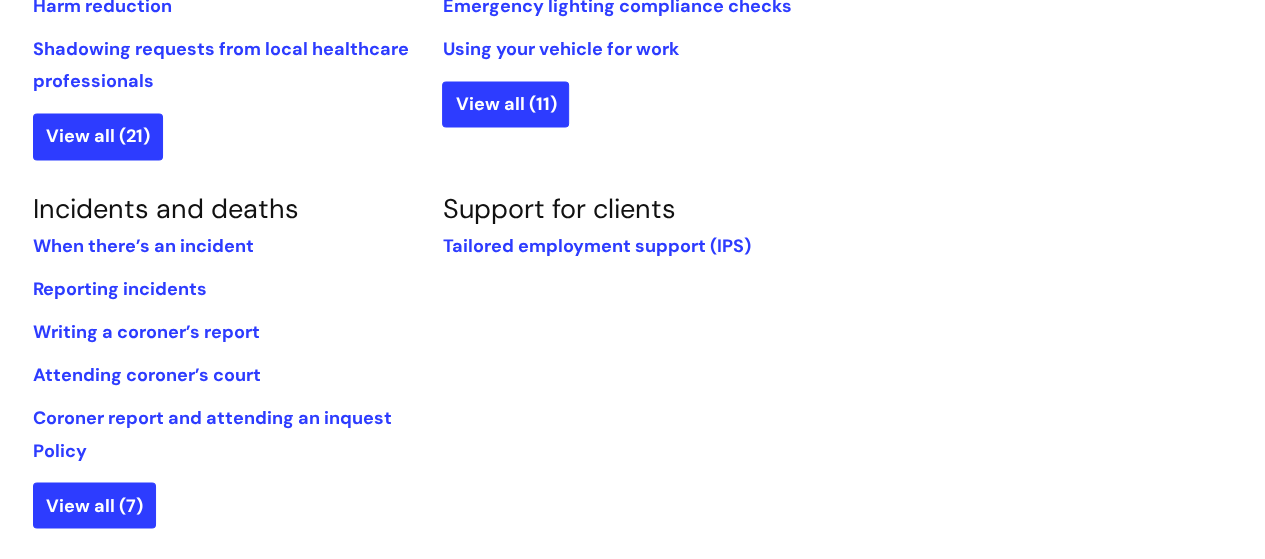scroll, scrollTop: 1700, scrollLeft: 0, axis: vertical 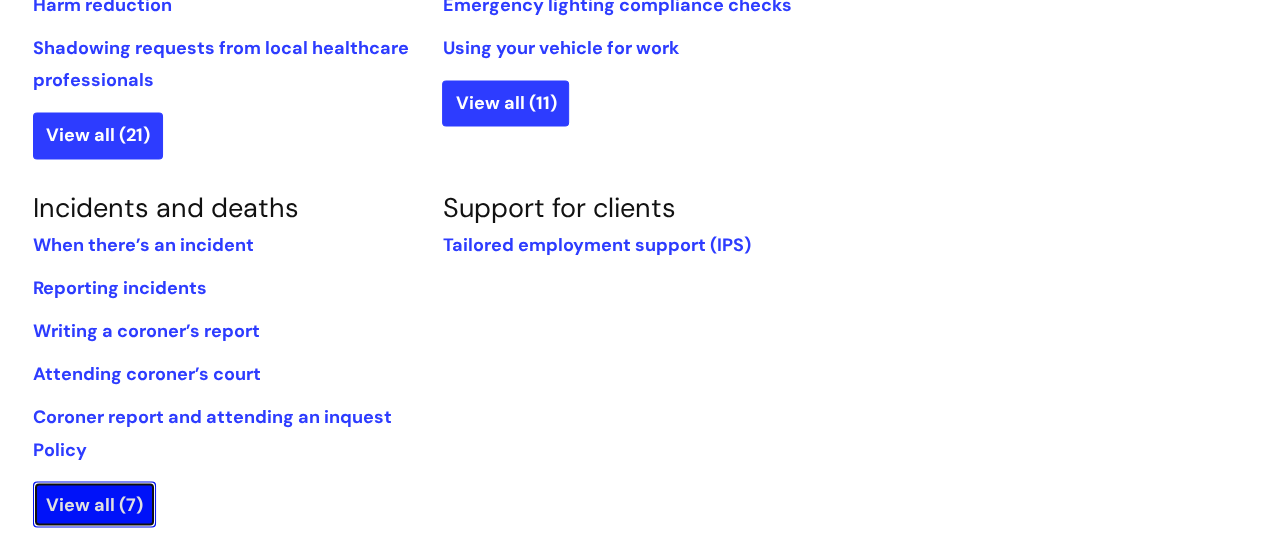 click on "View all (7)" at bounding box center (94, 504) 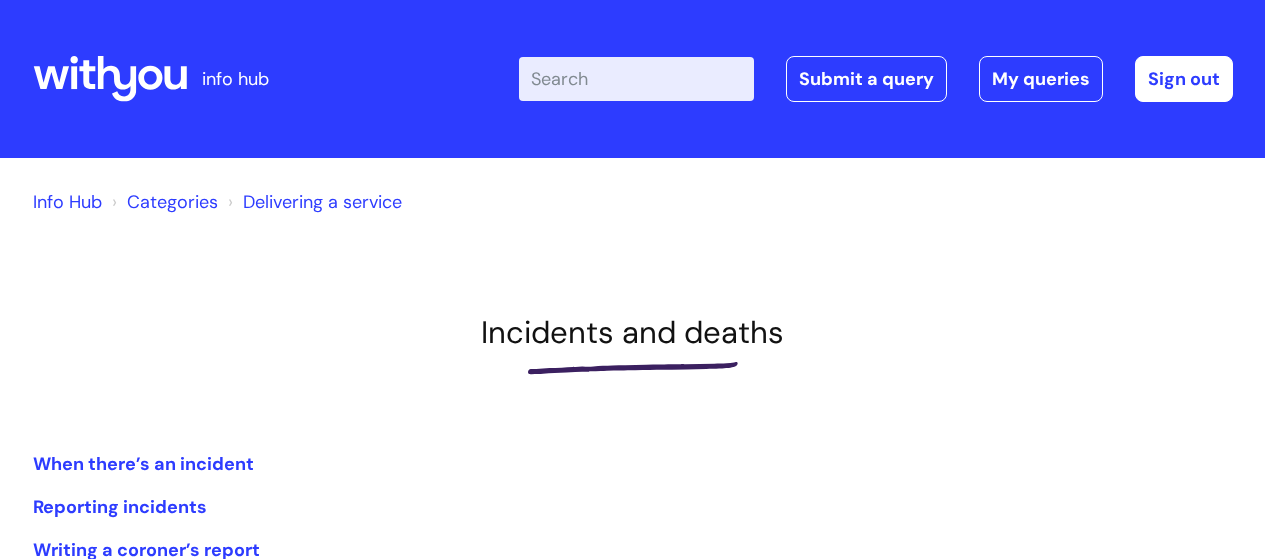 scroll, scrollTop: 400, scrollLeft: 0, axis: vertical 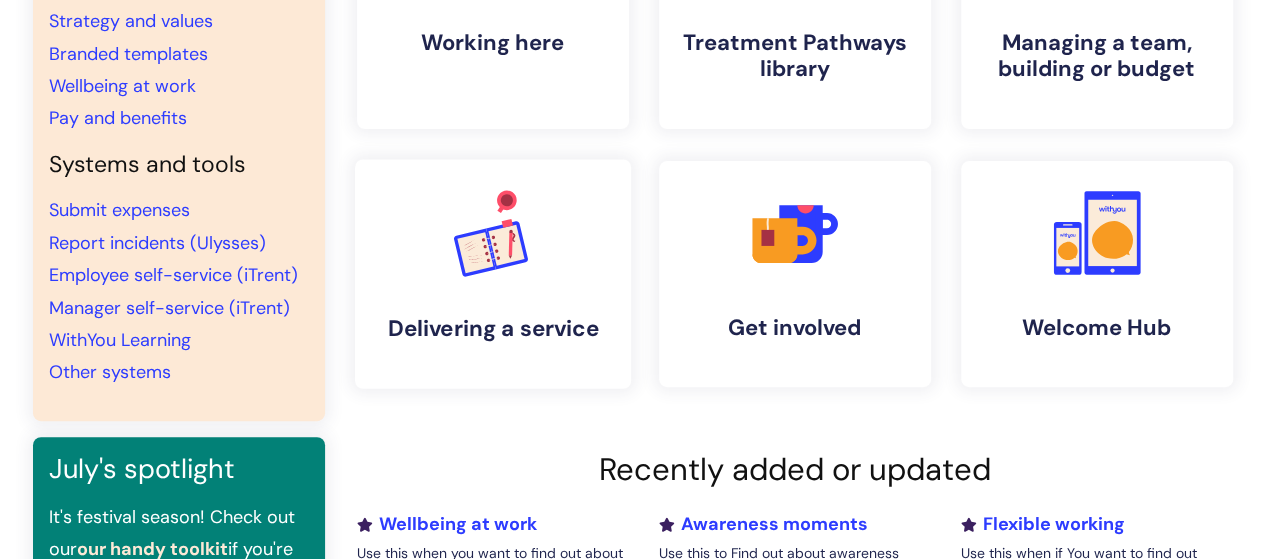 click at bounding box center [506, 244] 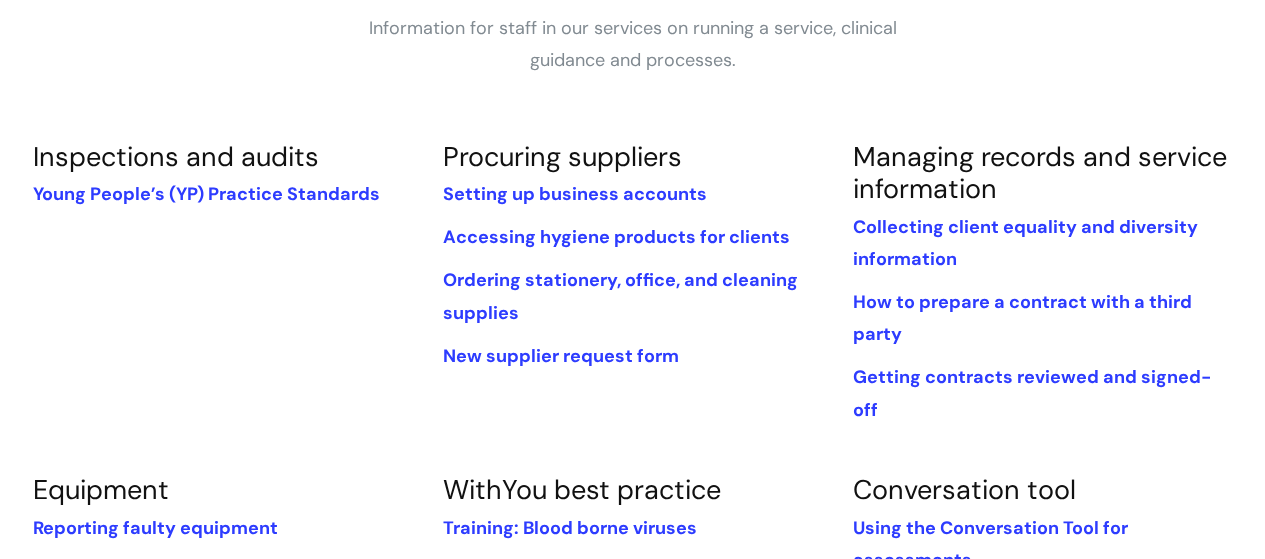 scroll, scrollTop: 400, scrollLeft: 0, axis: vertical 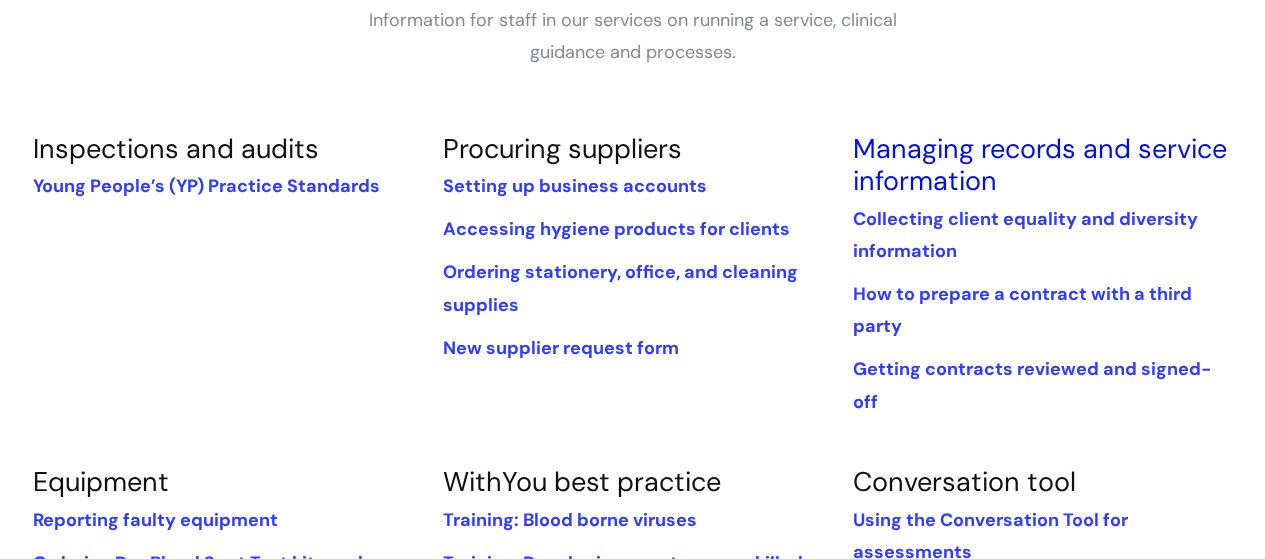 click on "Managing records and service information" at bounding box center (1039, 164) 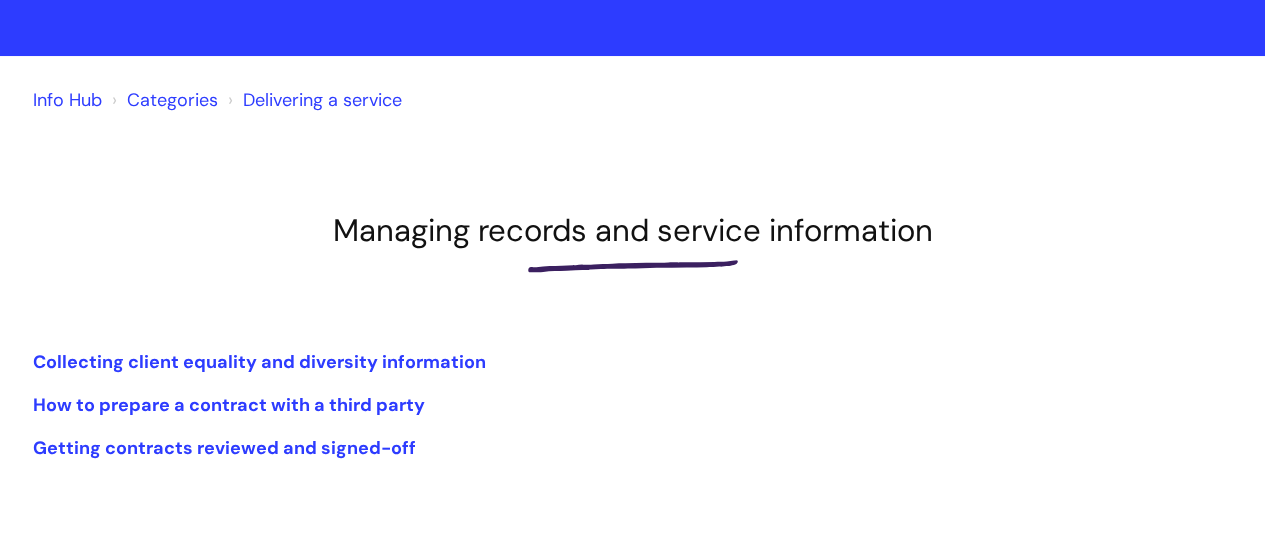 scroll, scrollTop: 200, scrollLeft: 0, axis: vertical 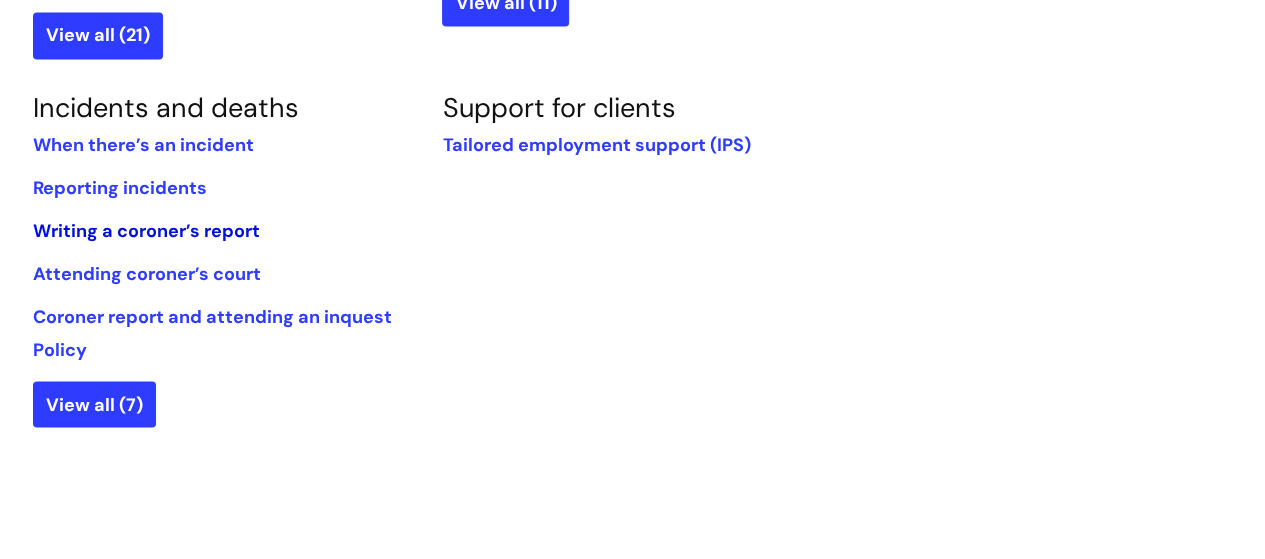 click on "Writing a coroner’s report" at bounding box center (146, 230) 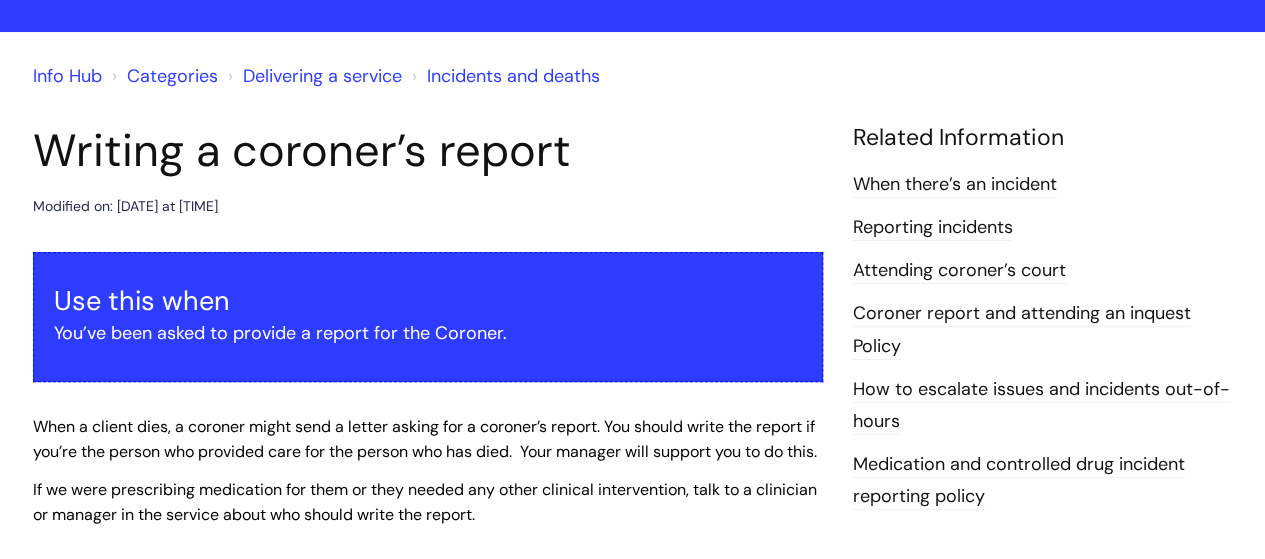 scroll, scrollTop: 96, scrollLeft: 0, axis: vertical 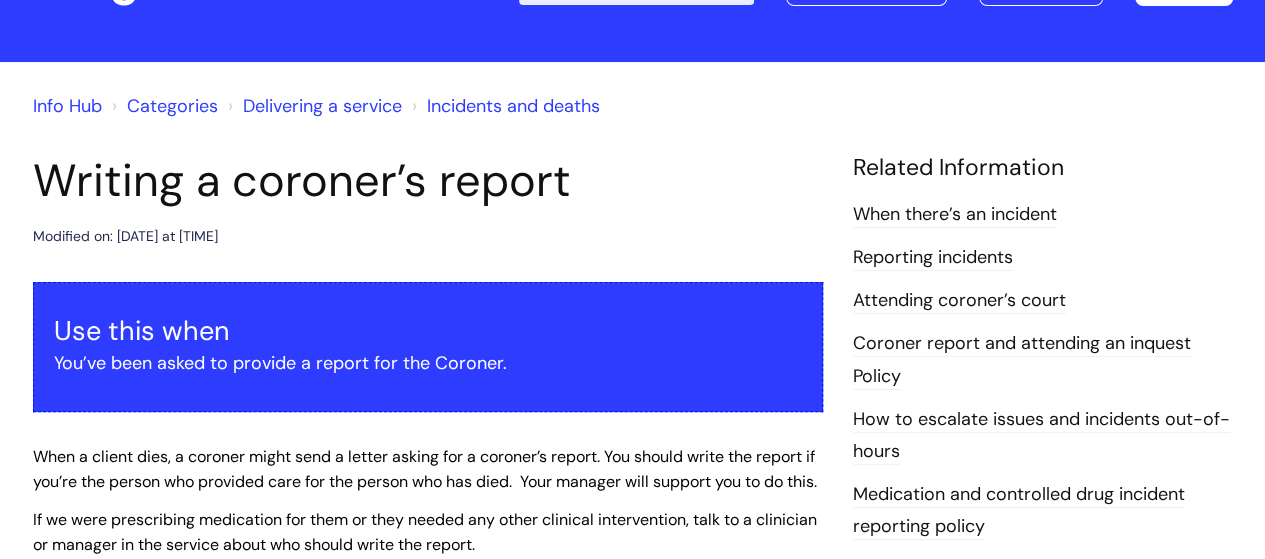 click on "Categories" at bounding box center (172, 106) 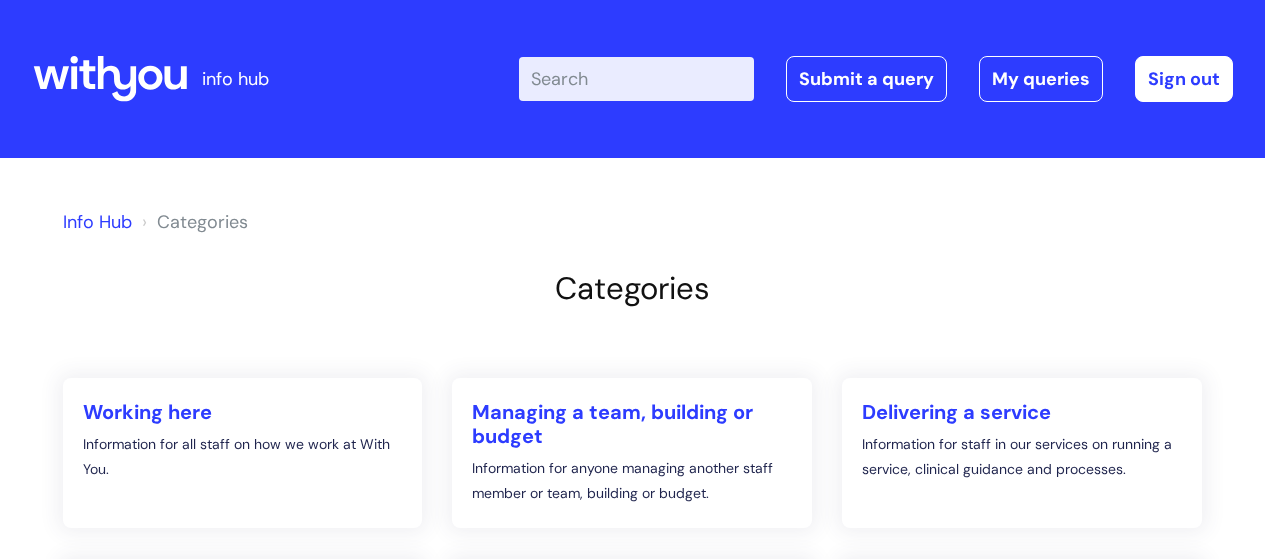scroll, scrollTop: 0, scrollLeft: 0, axis: both 